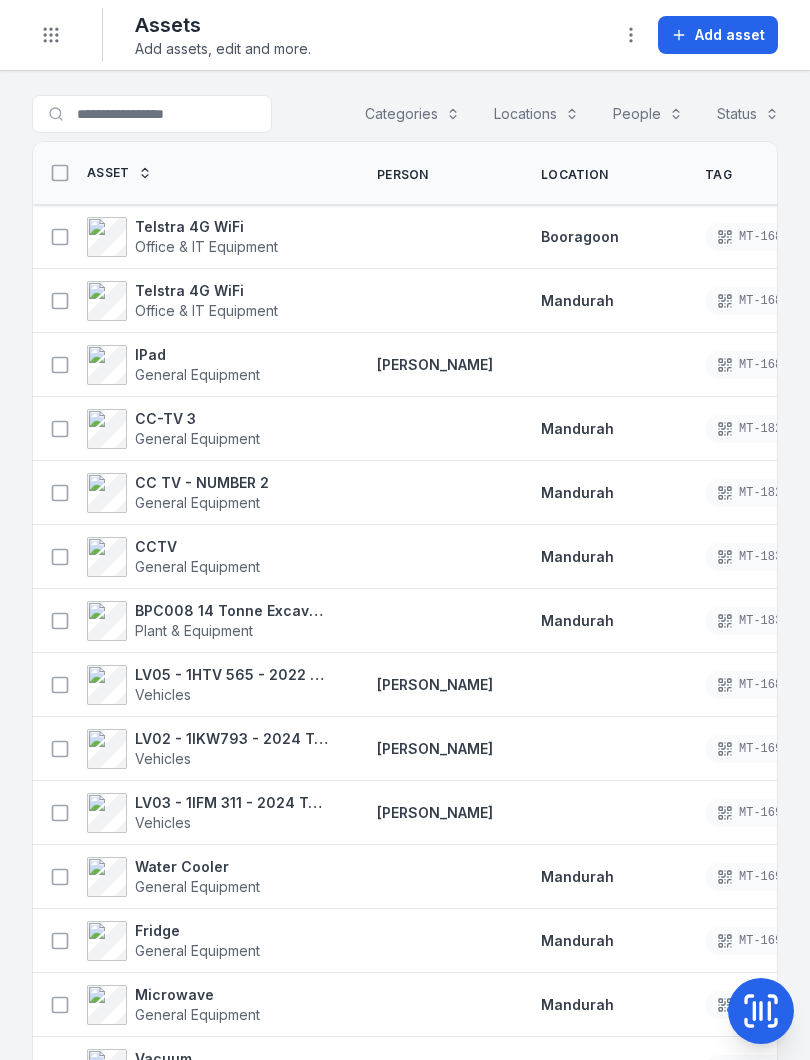 scroll, scrollTop: 0, scrollLeft: 0, axis: both 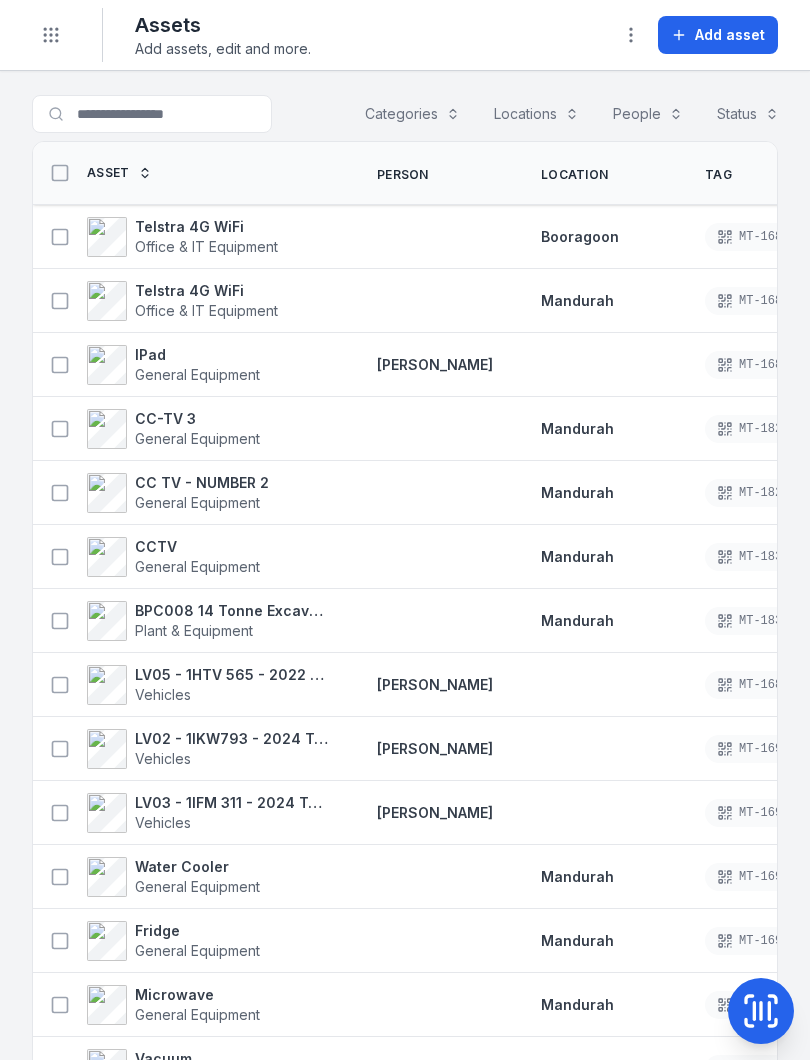click 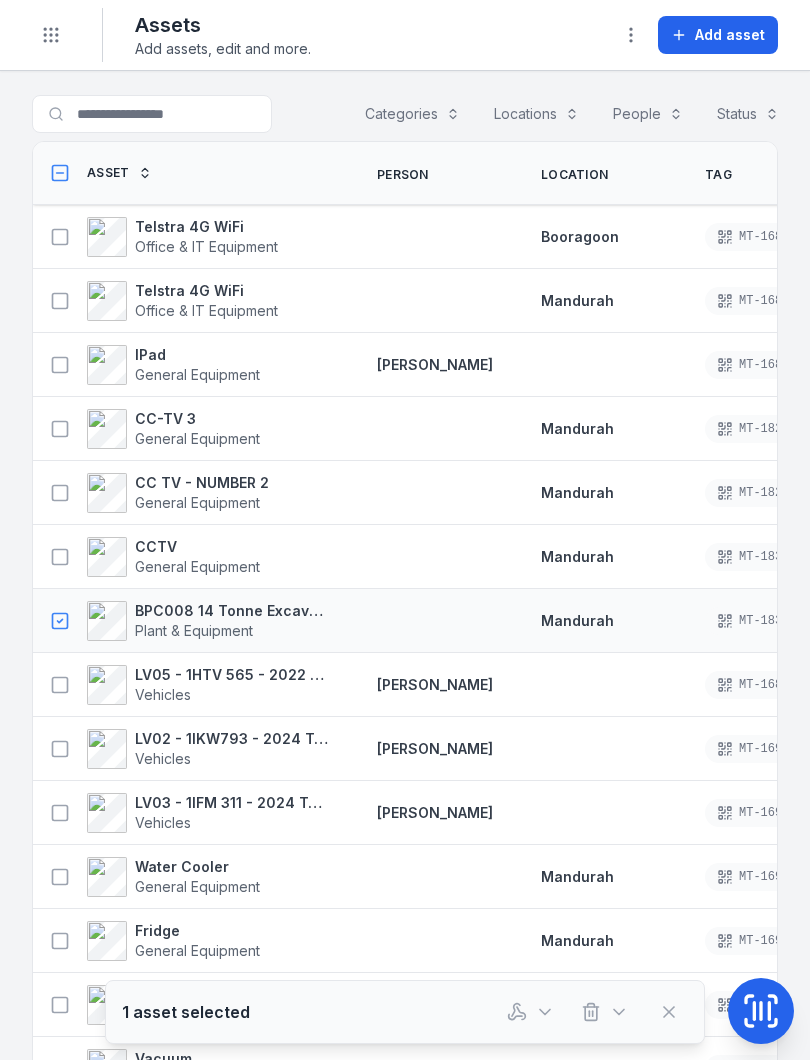 click 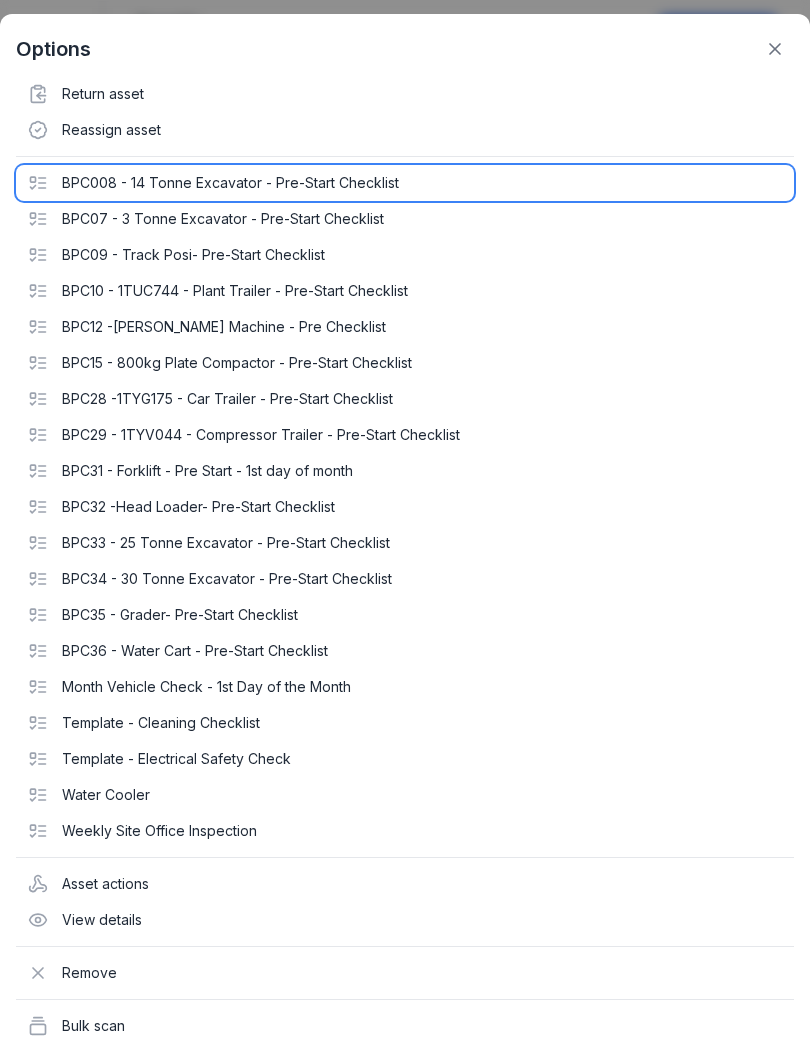 click on "BPC008 - 14 Tonne Excavator - Pre-Start Checklist" at bounding box center (405, 183) 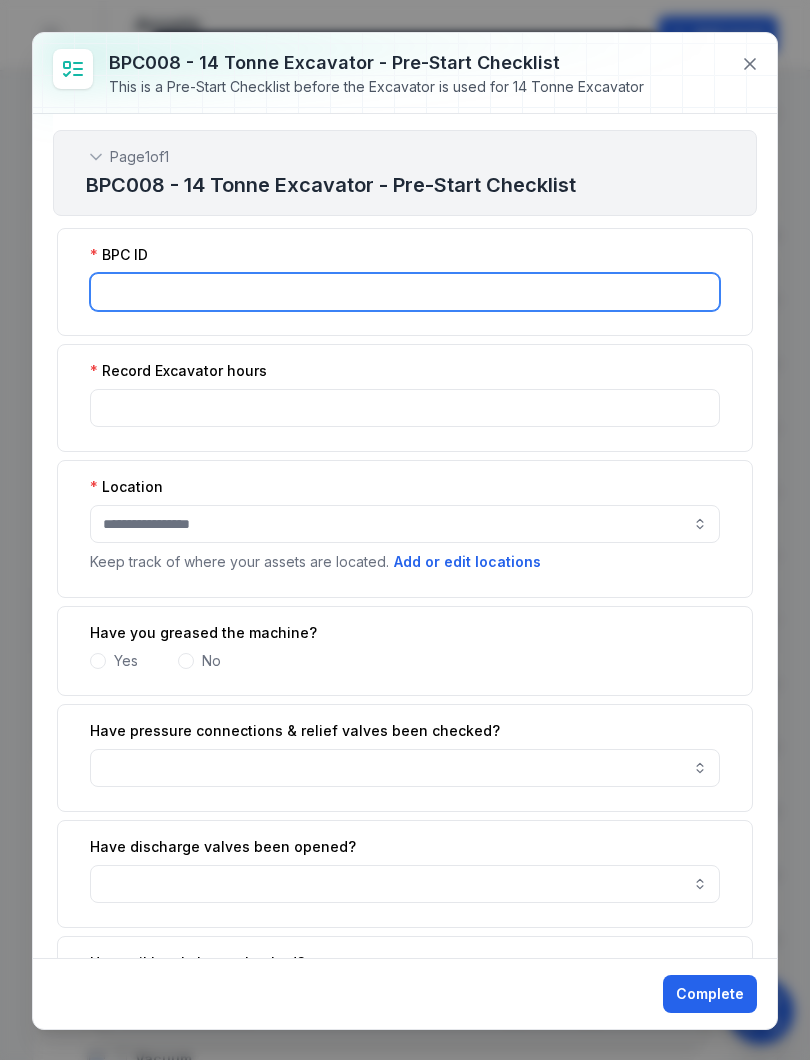 click at bounding box center [405, 292] 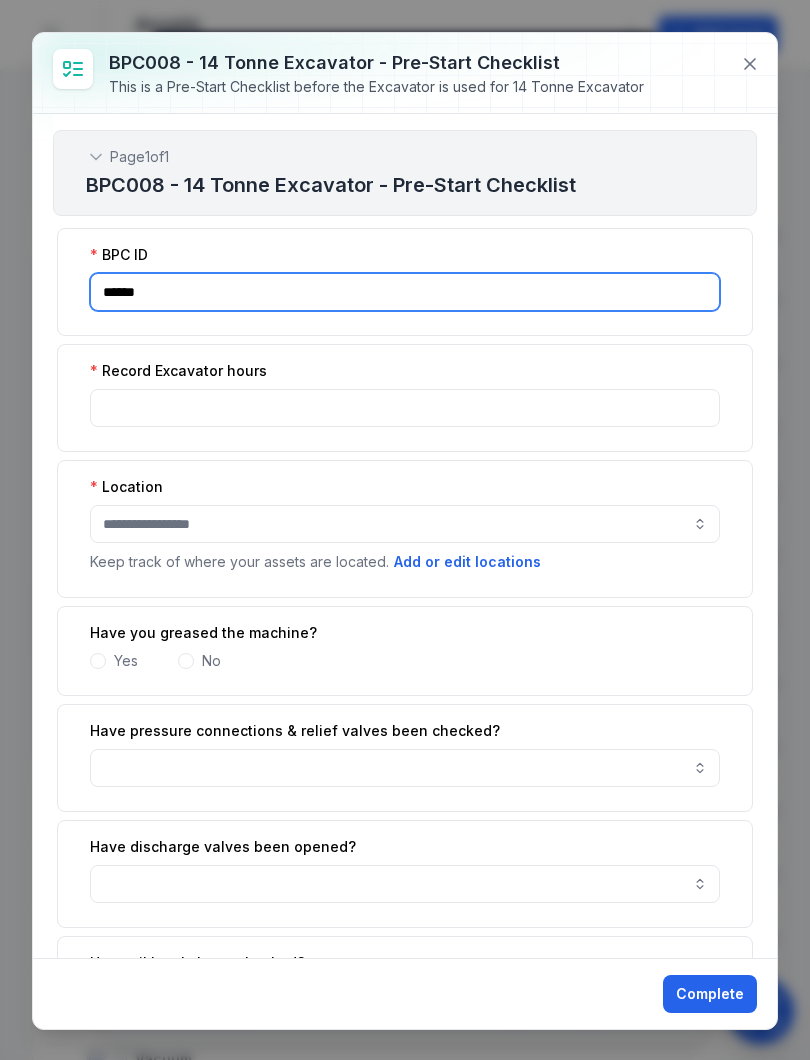 type on "******" 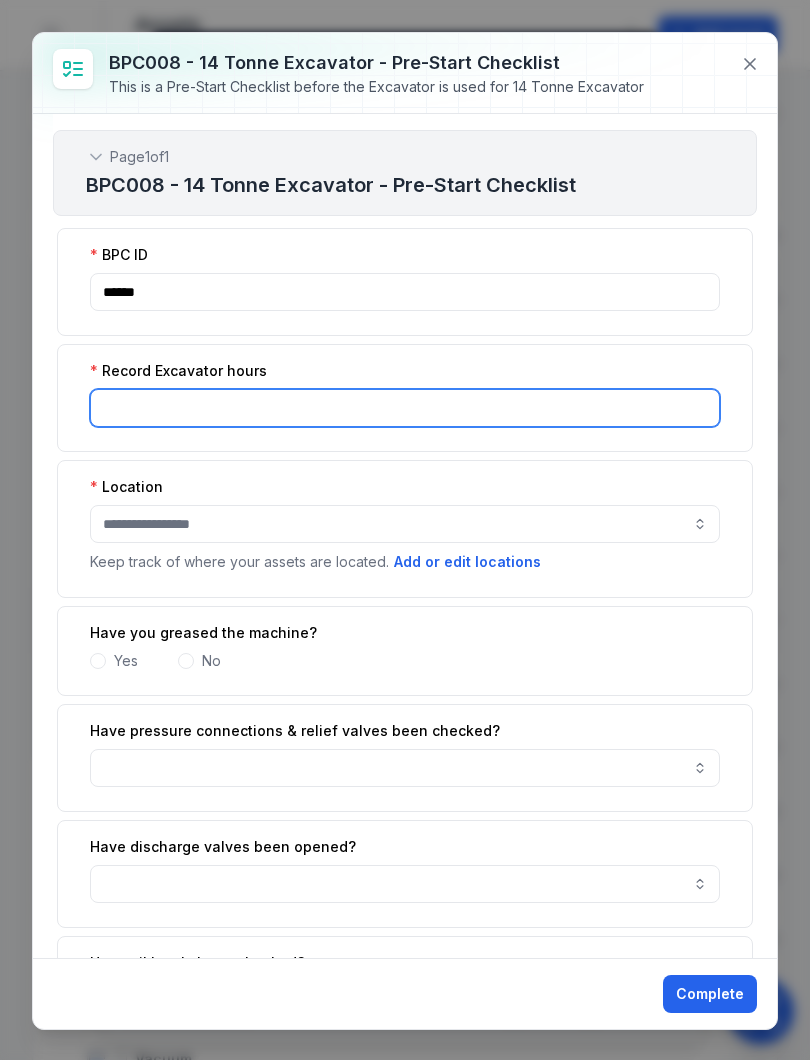 click at bounding box center [405, 408] 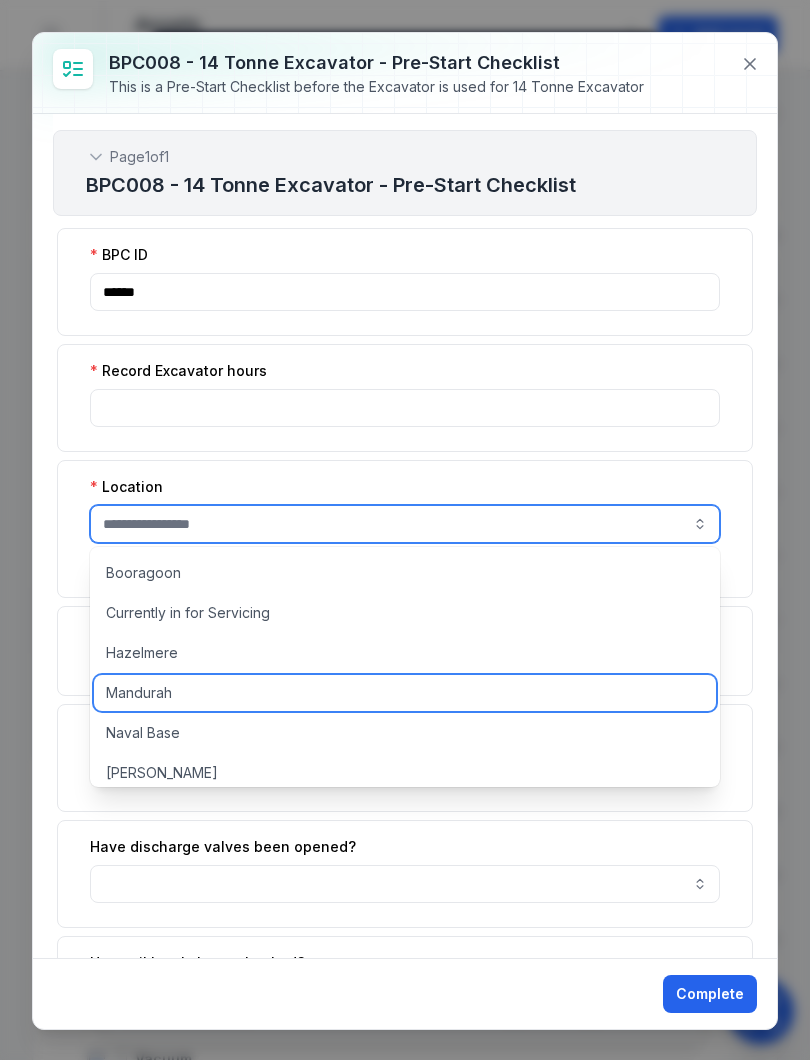 click on "Mandurah" at bounding box center [405, 693] 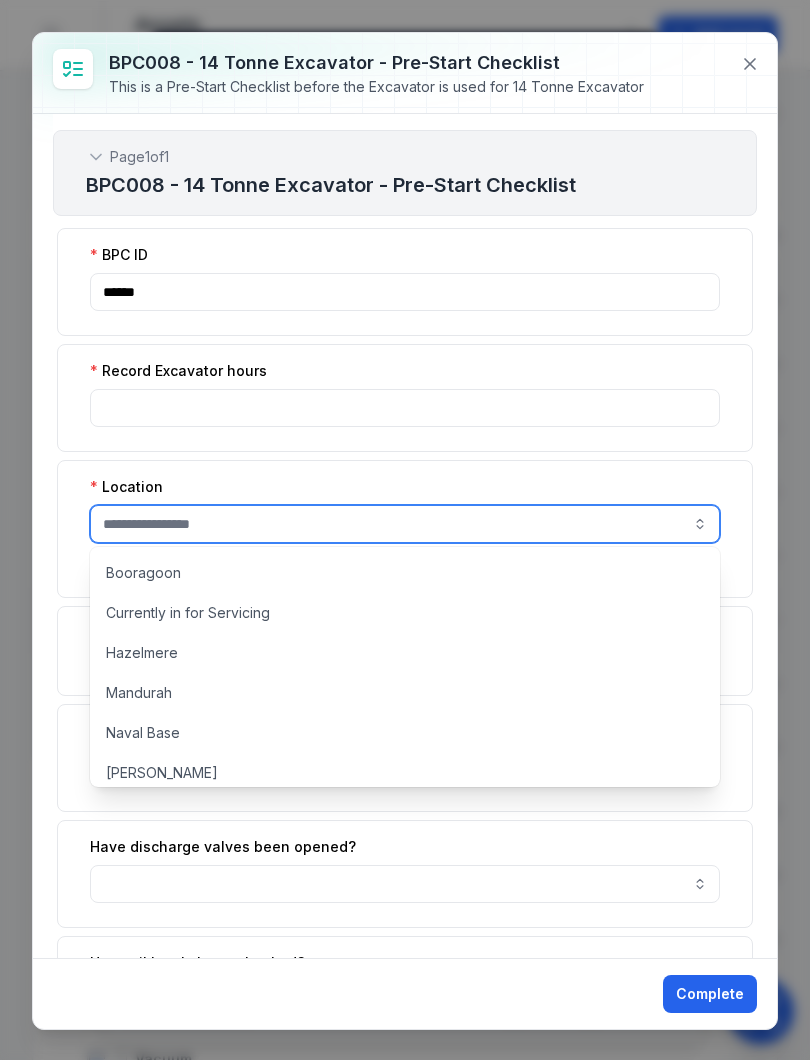 type on "********" 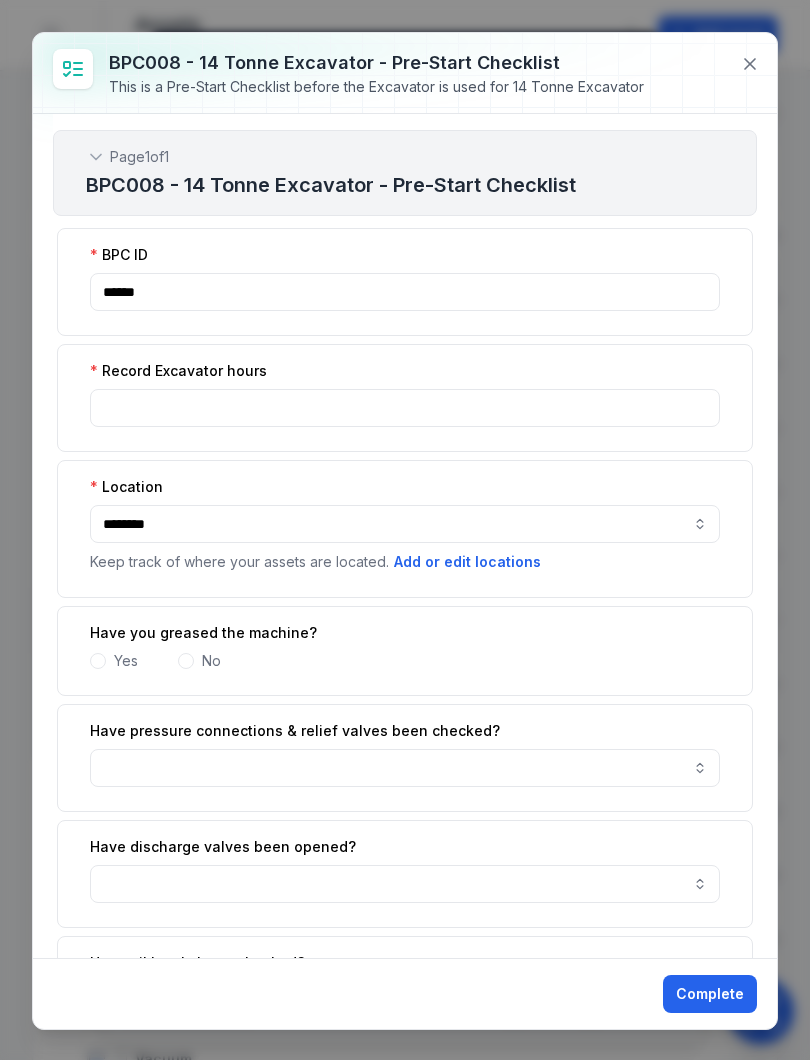 click on "Yes" at bounding box center (114, 661) 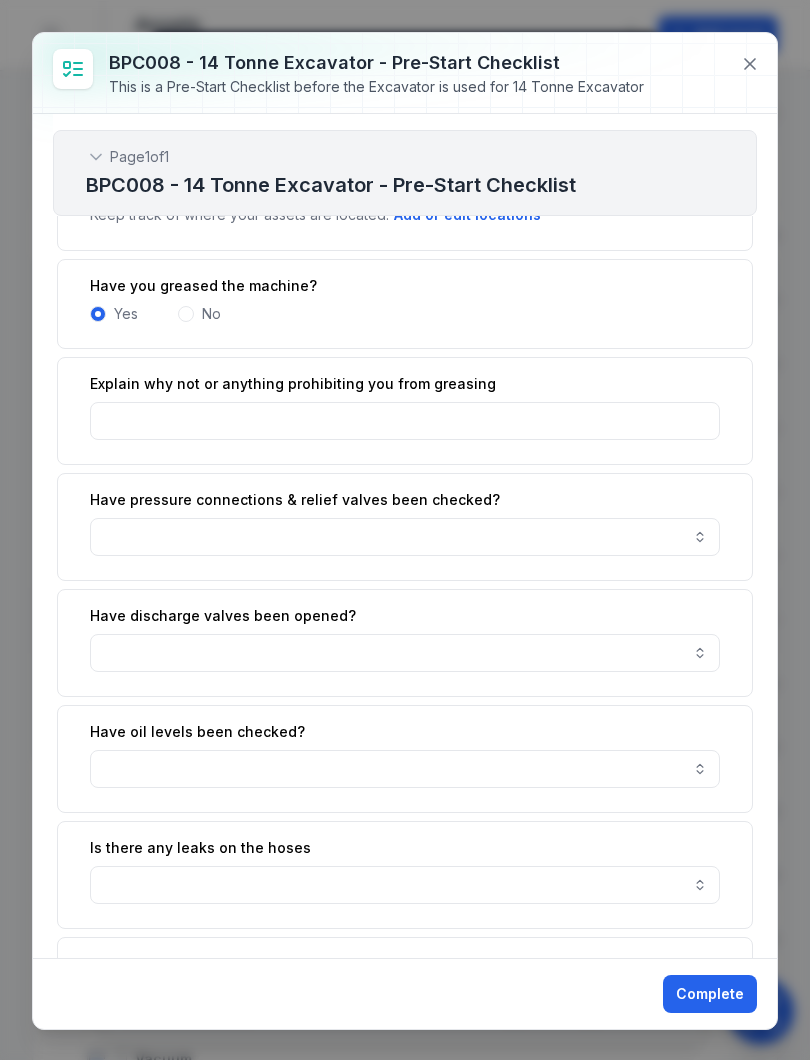 scroll, scrollTop: 349, scrollLeft: 0, axis: vertical 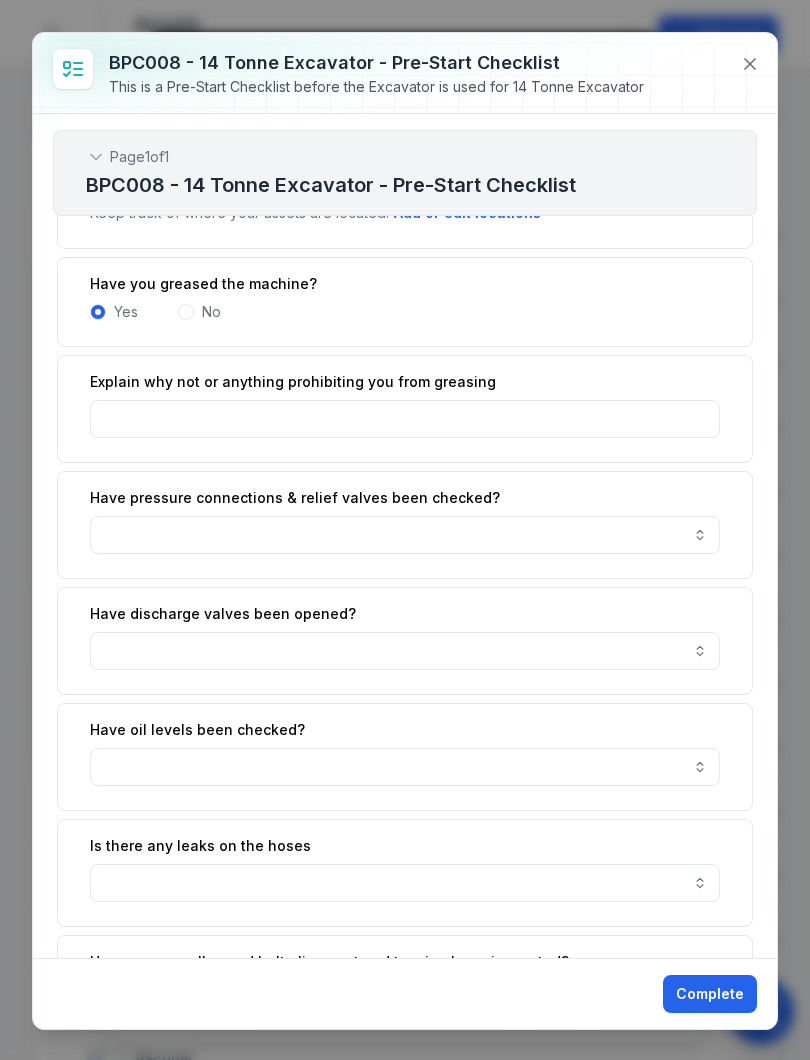click at bounding box center [405, 767] 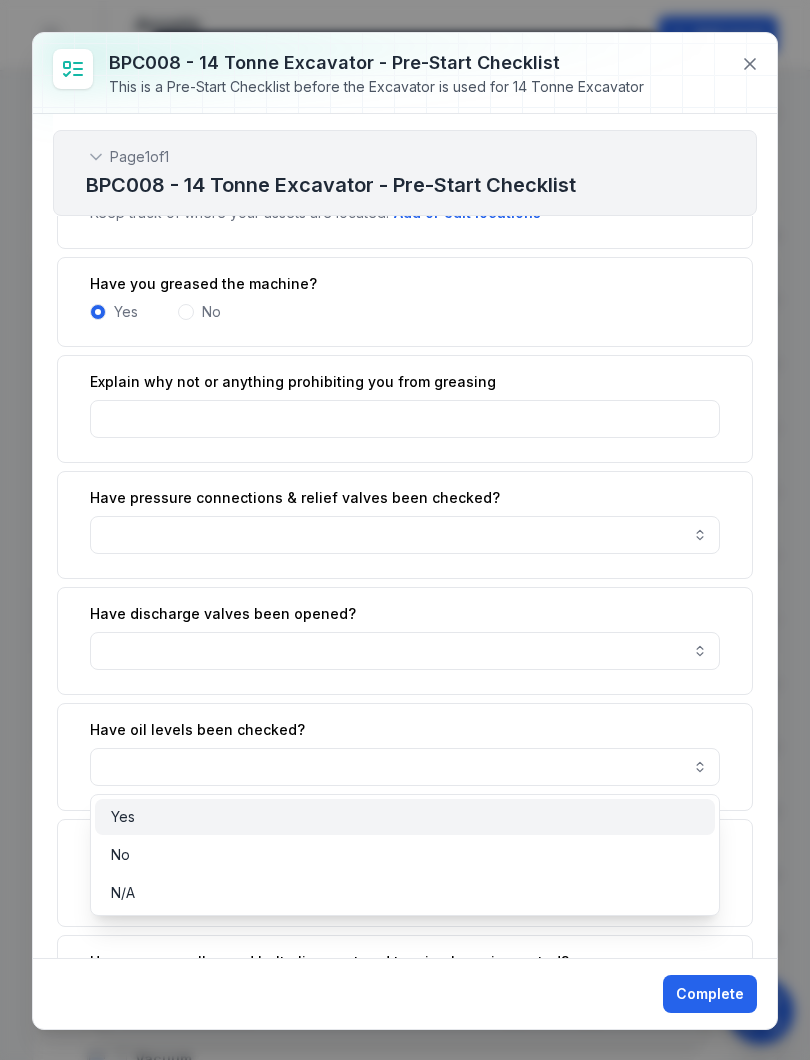 click on "Yes" at bounding box center [405, 817] 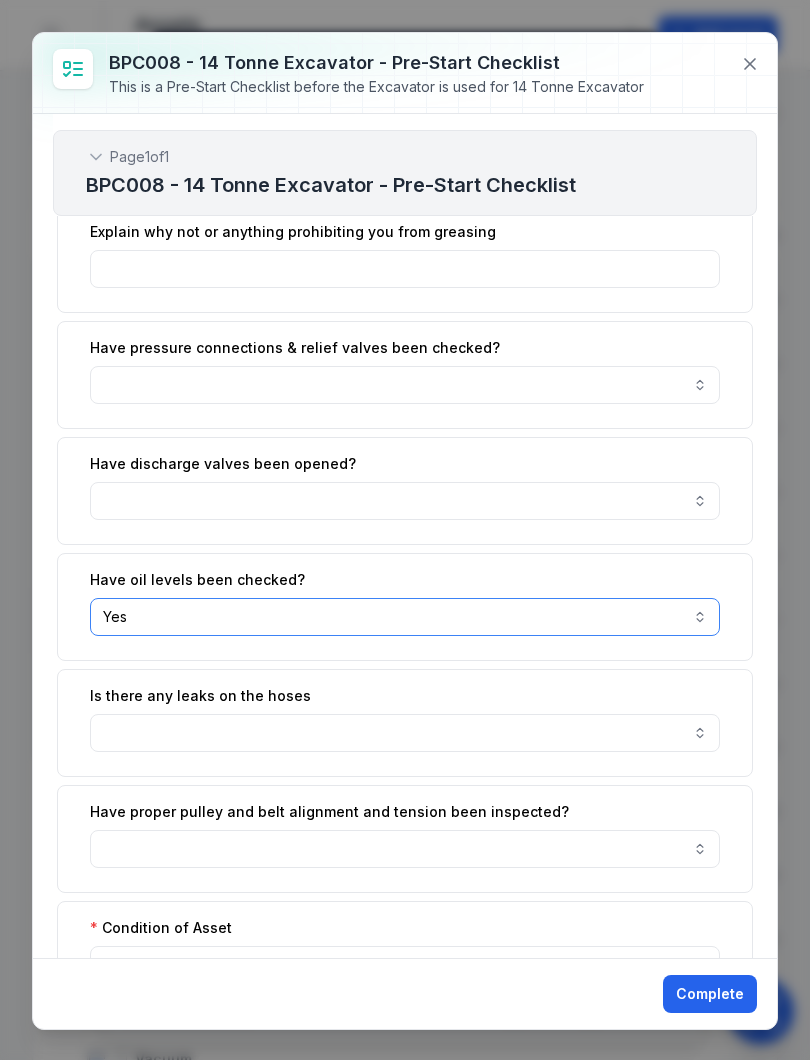 scroll, scrollTop: 500, scrollLeft: 0, axis: vertical 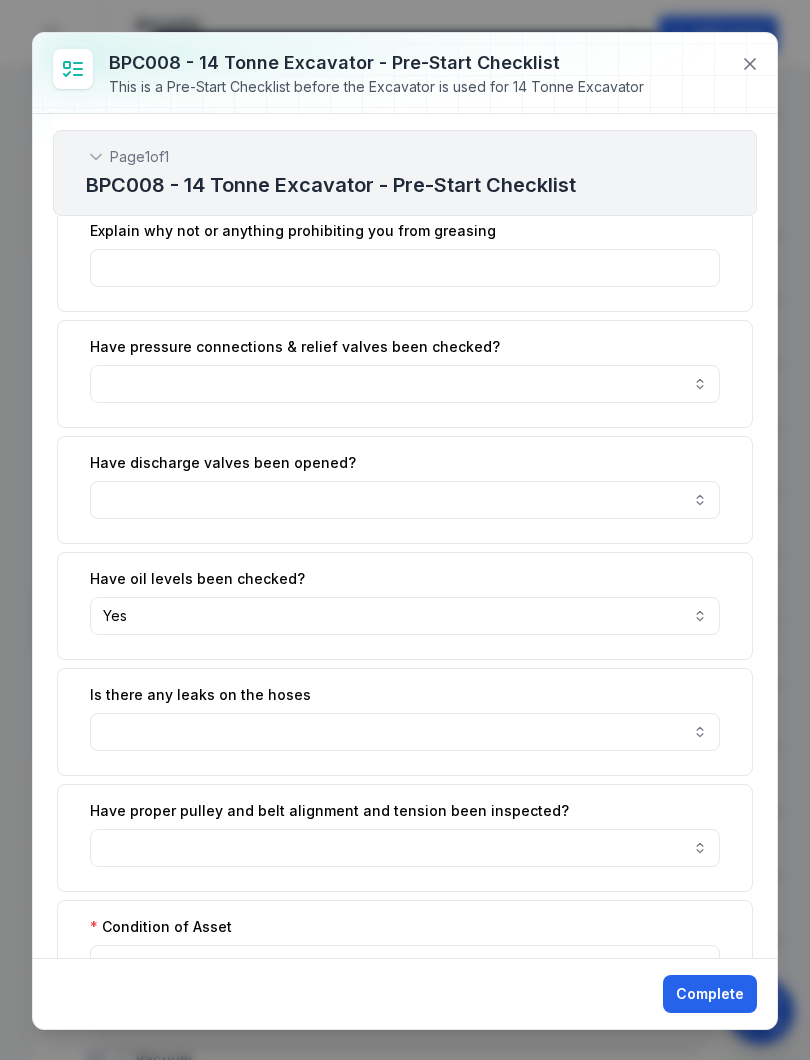 click at bounding box center [405, 732] 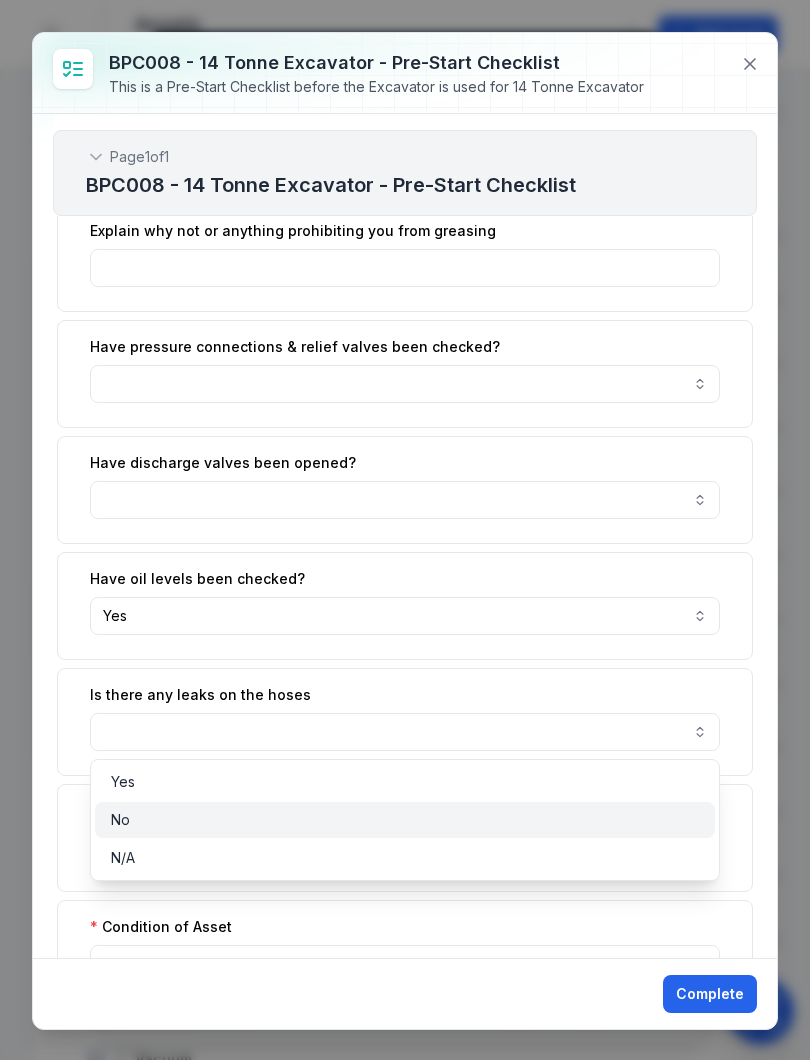 click on "No" at bounding box center [405, 820] 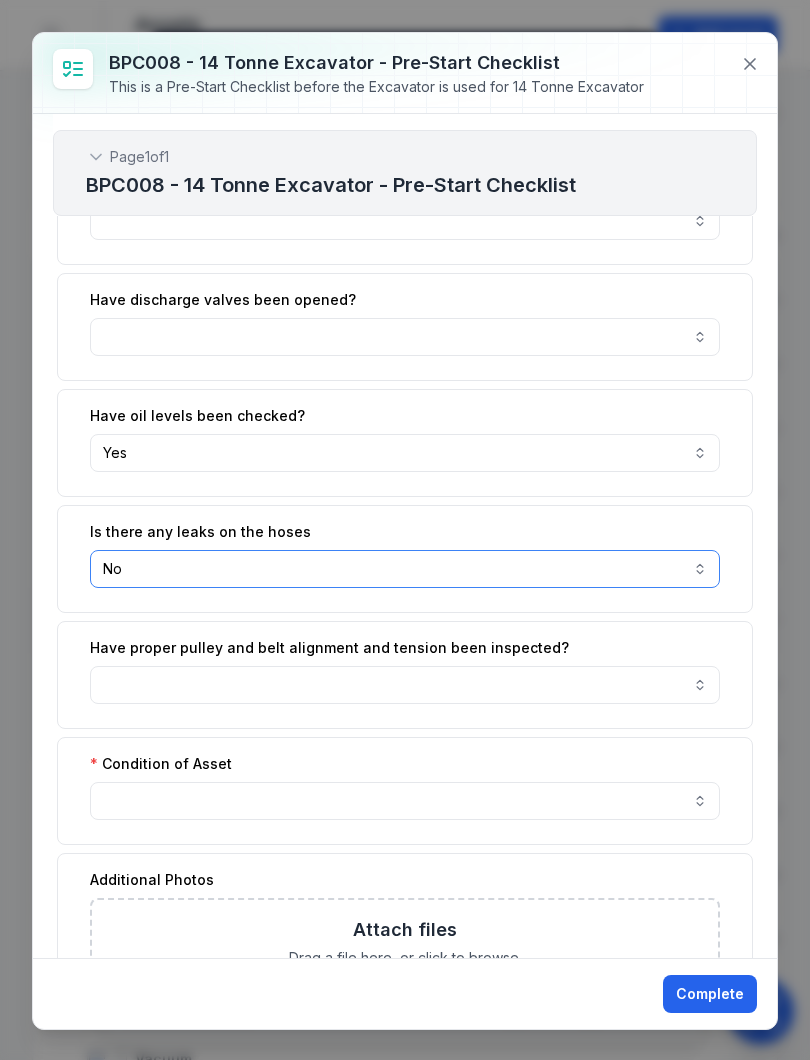 scroll, scrollTop: 676, scrollLeft: 0, axis: vertical 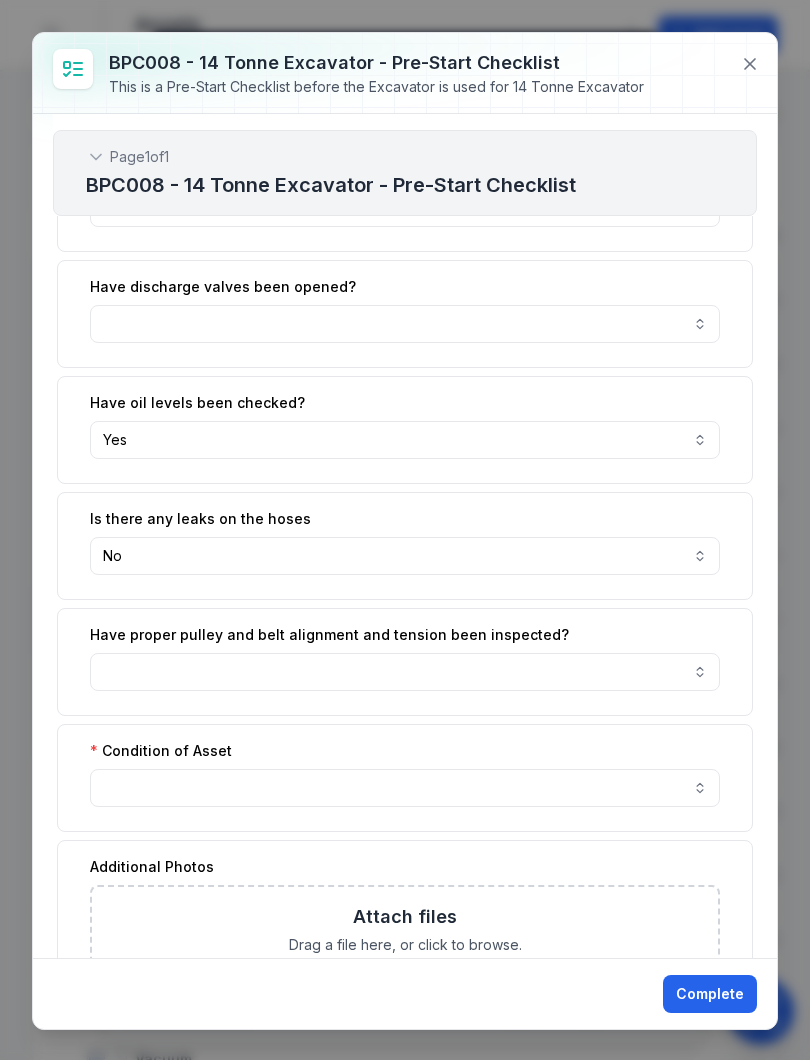 click at bounding box center [405, 788] 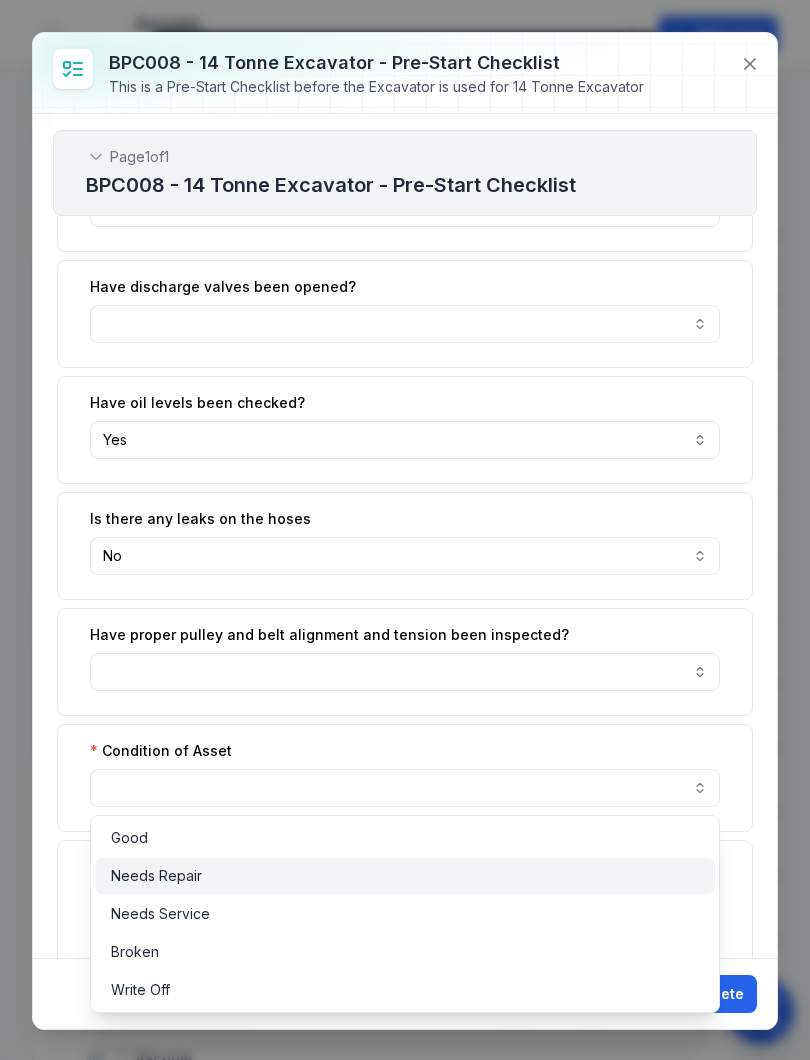 click on "Needs Repair" at bounding box center (405, 876) 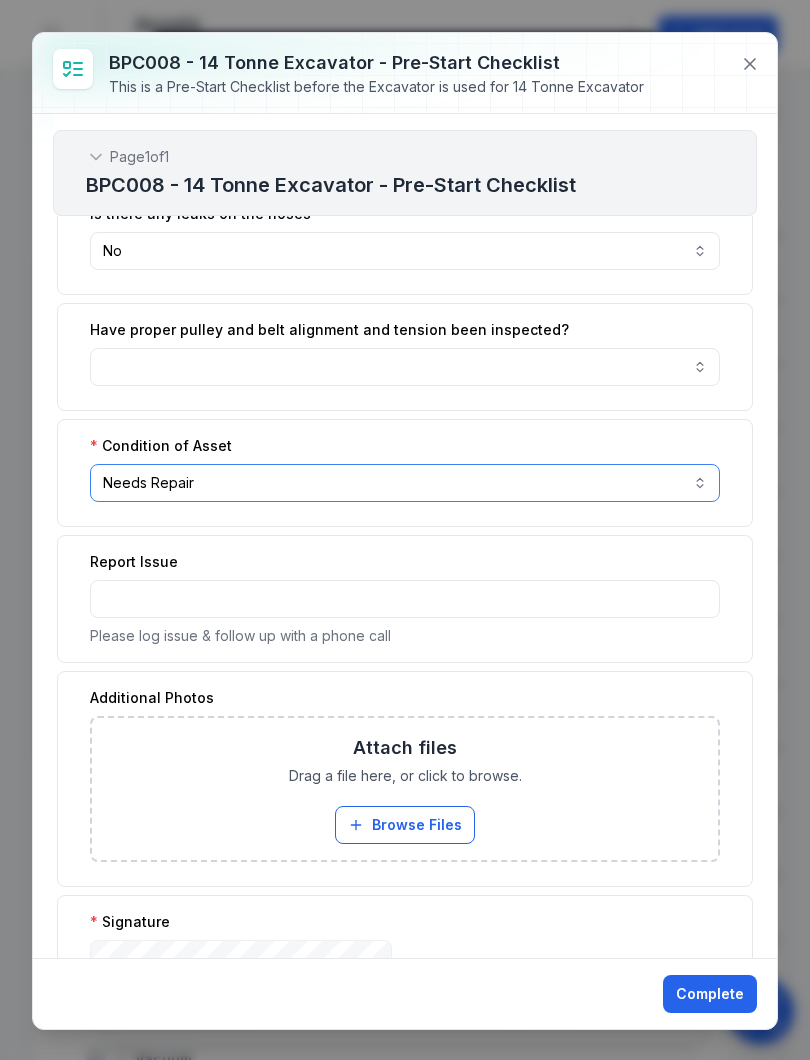 scroll, scrollTop: 985, scrollLeft: 0, axis: vertical 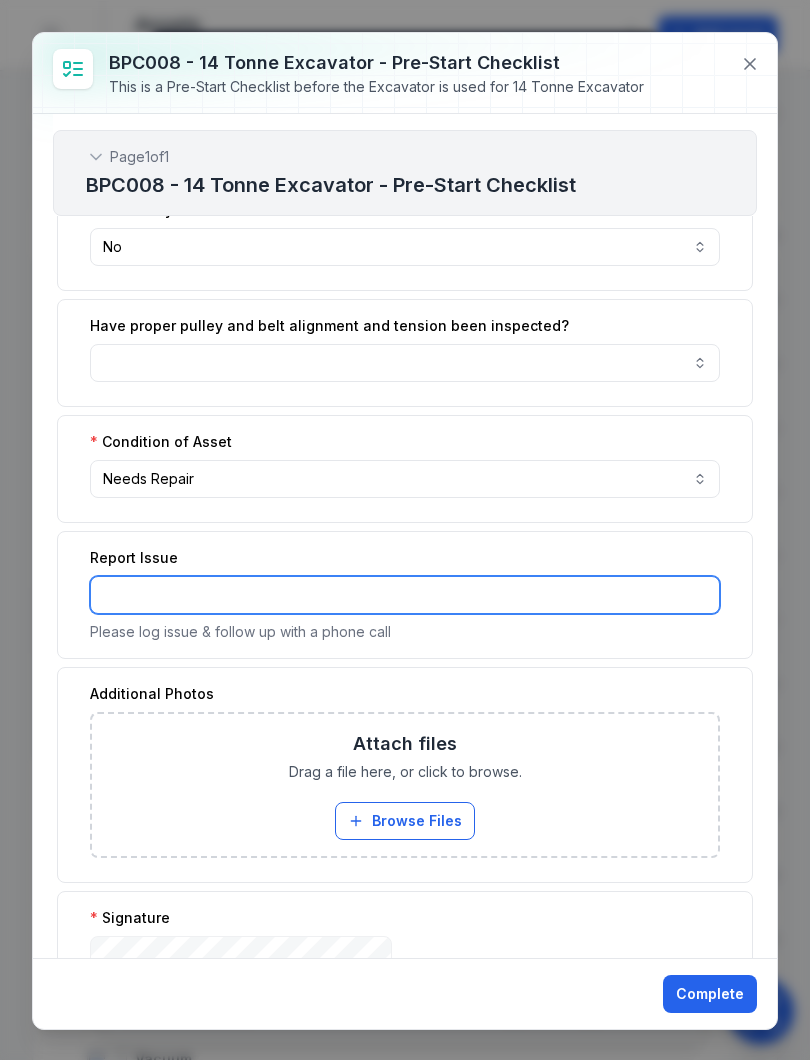 click at bounding box center [405, 595] 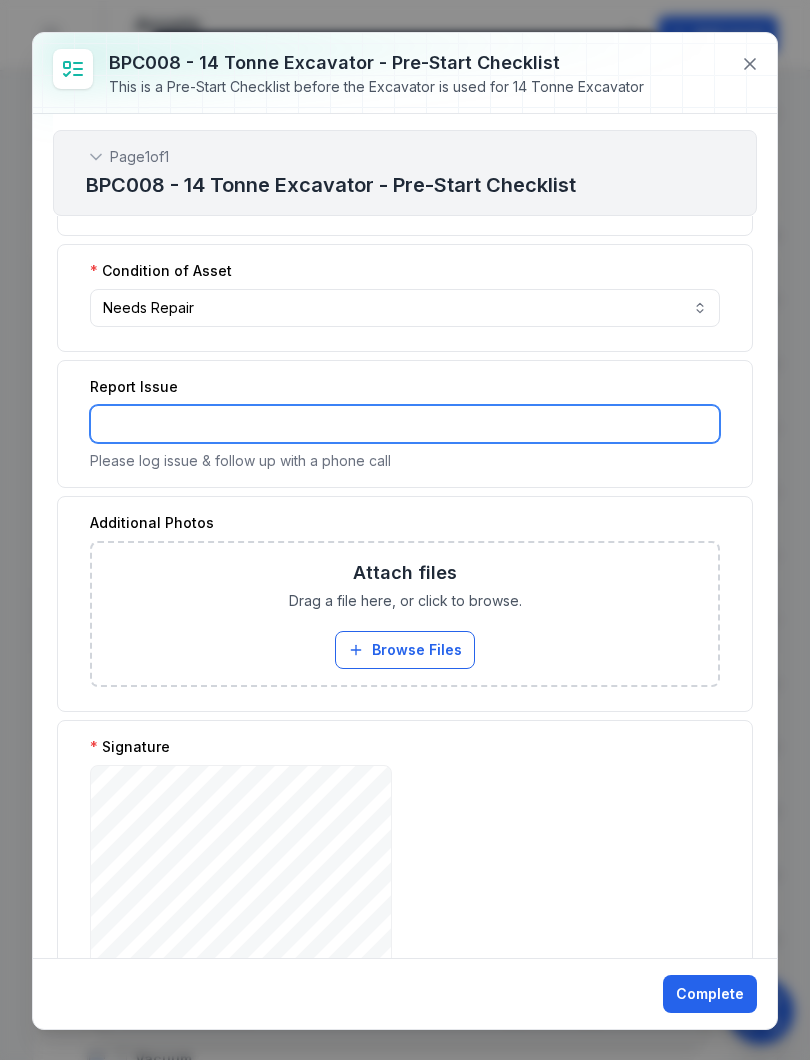 scroll, scrollTop: 1166, scrollLeft: 0, axis: vertical 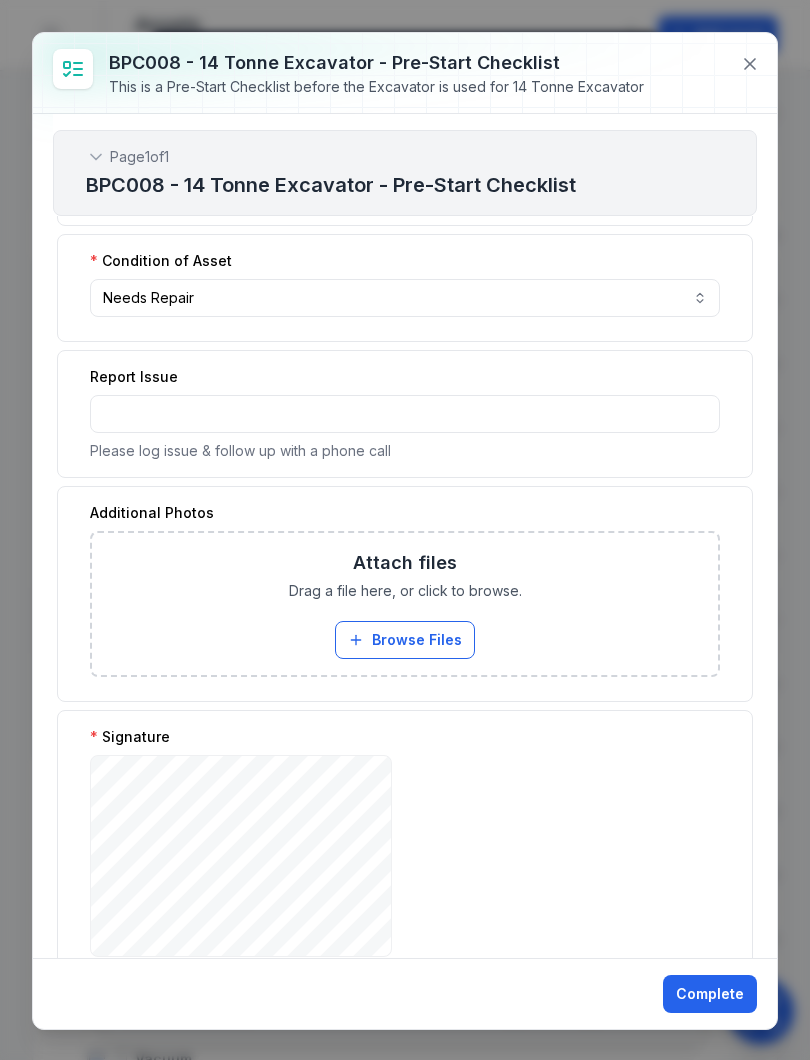 click on "Attach files Drag a file here, or click to browse. Browse Files Take Photos" at bounding box center [405, 604] 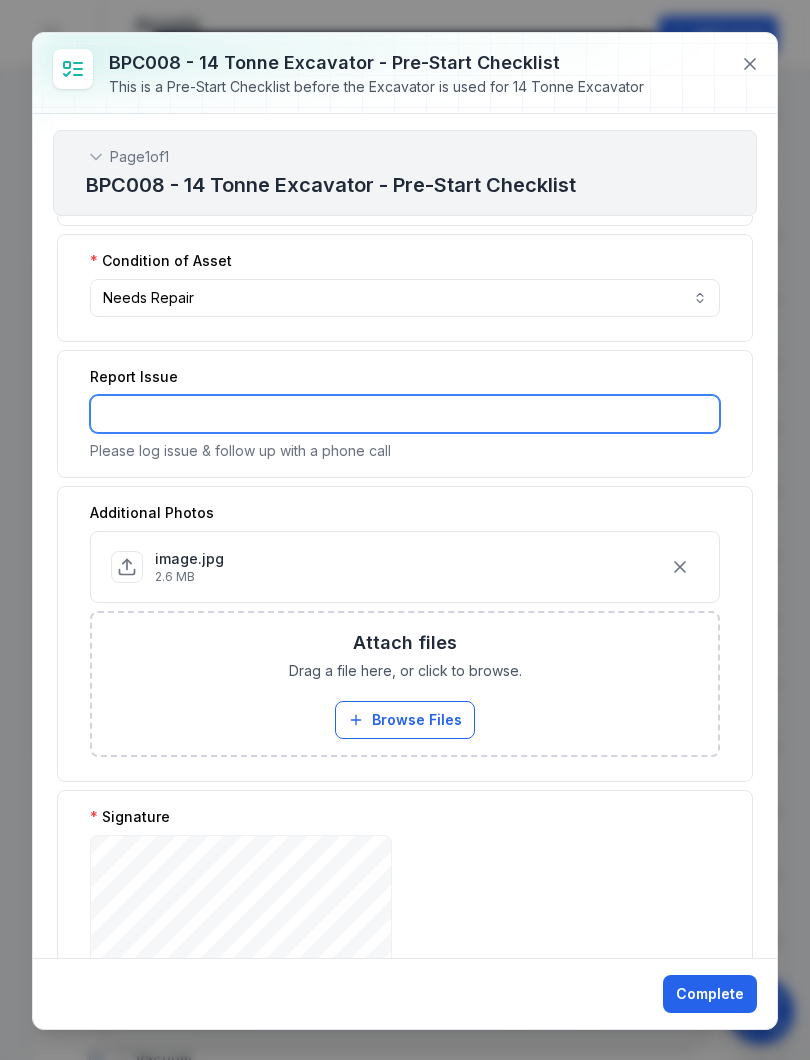 click at bounding box center [405, 414] 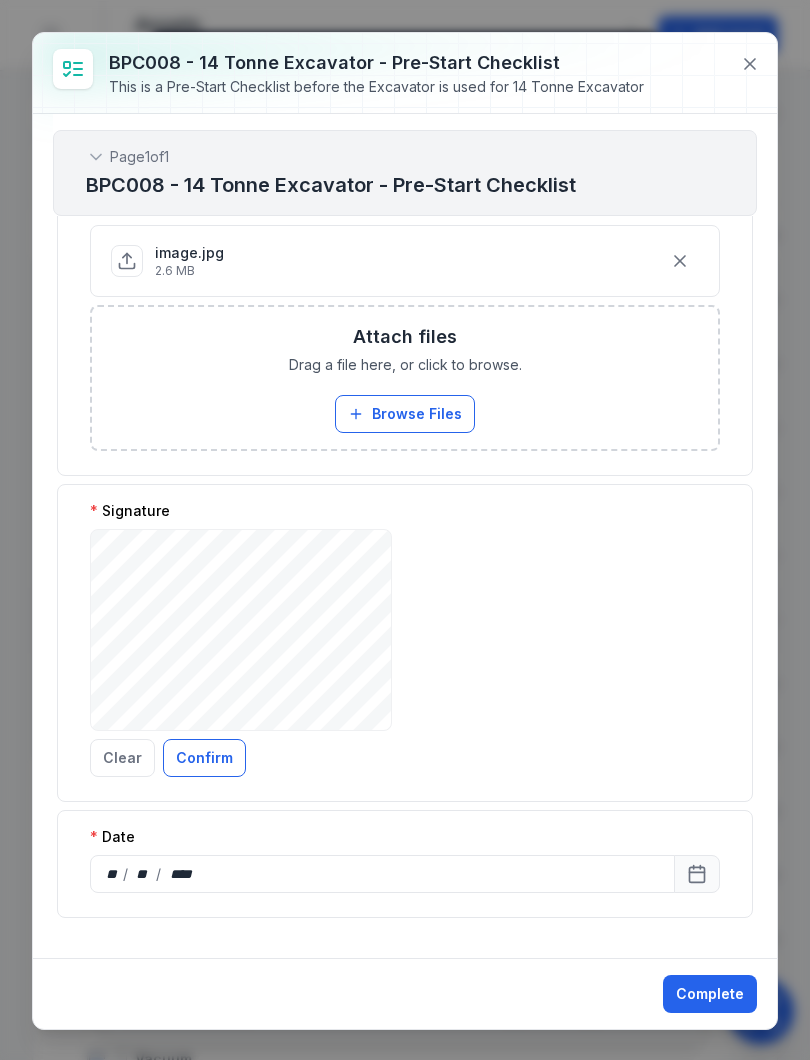 scroll, scrollTop: 1472, scrollLeft: 0, axis: vertical 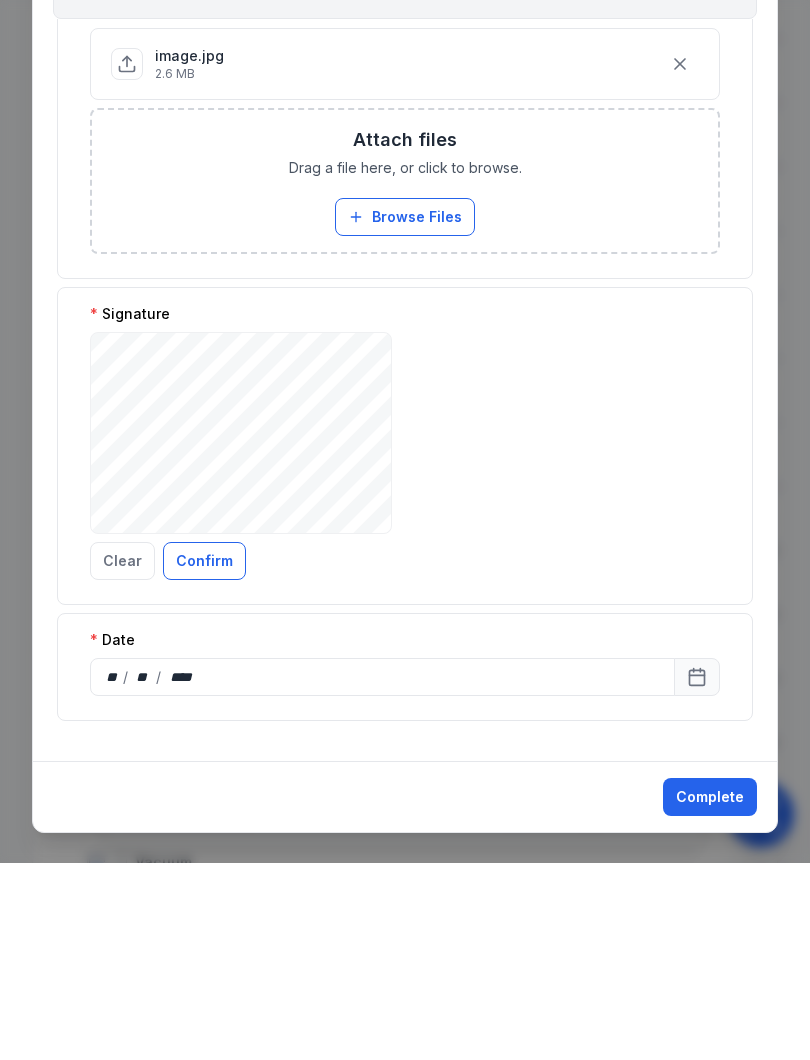 type on "**********" 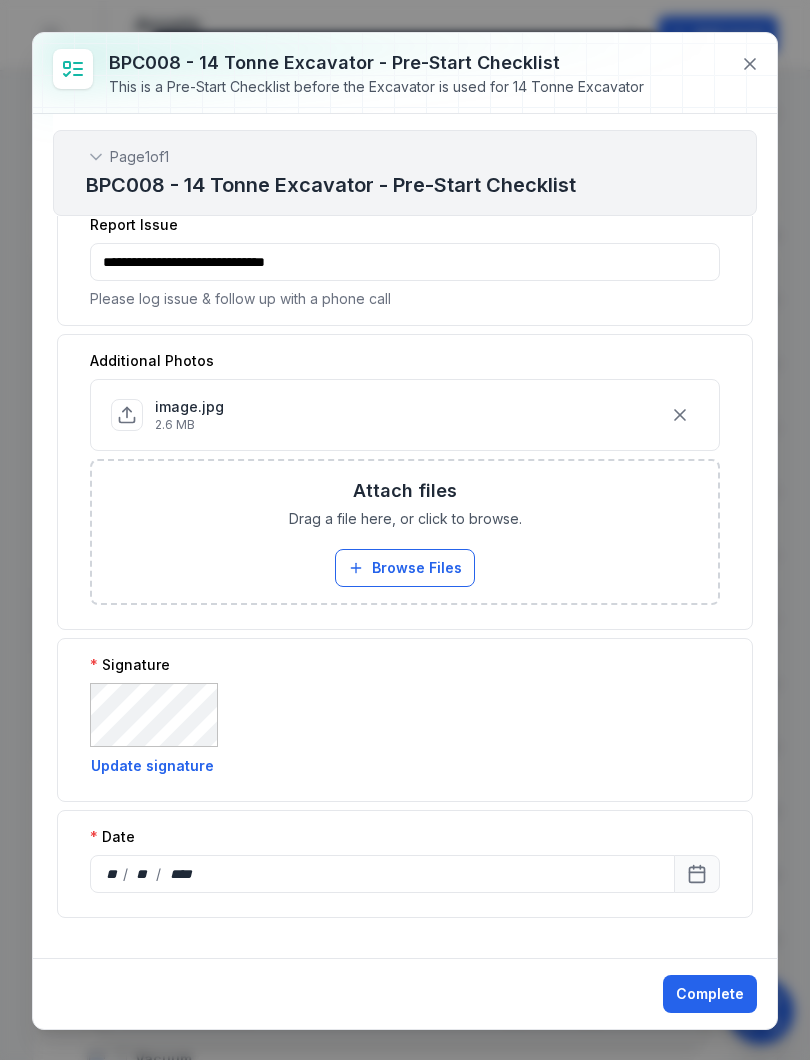 scroll, scrollTop: 1318, scrollLeft: 0, axis: vertical 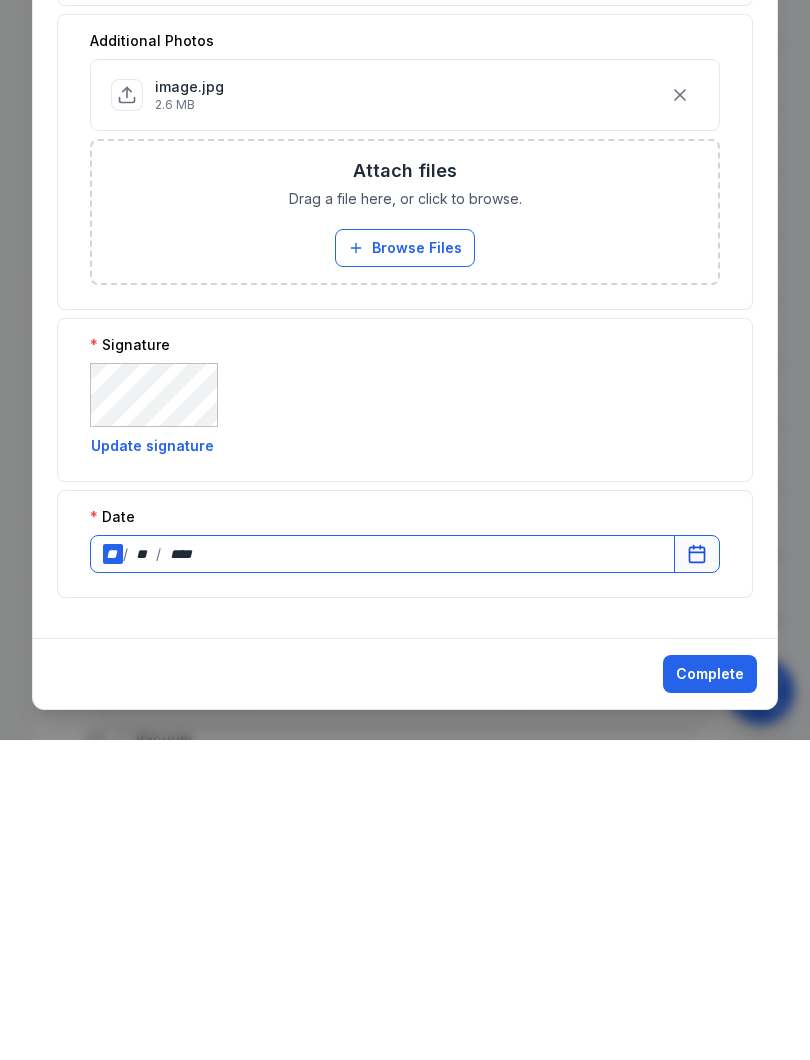 click on "** / ** / ****" at bounding box center [382, 874] 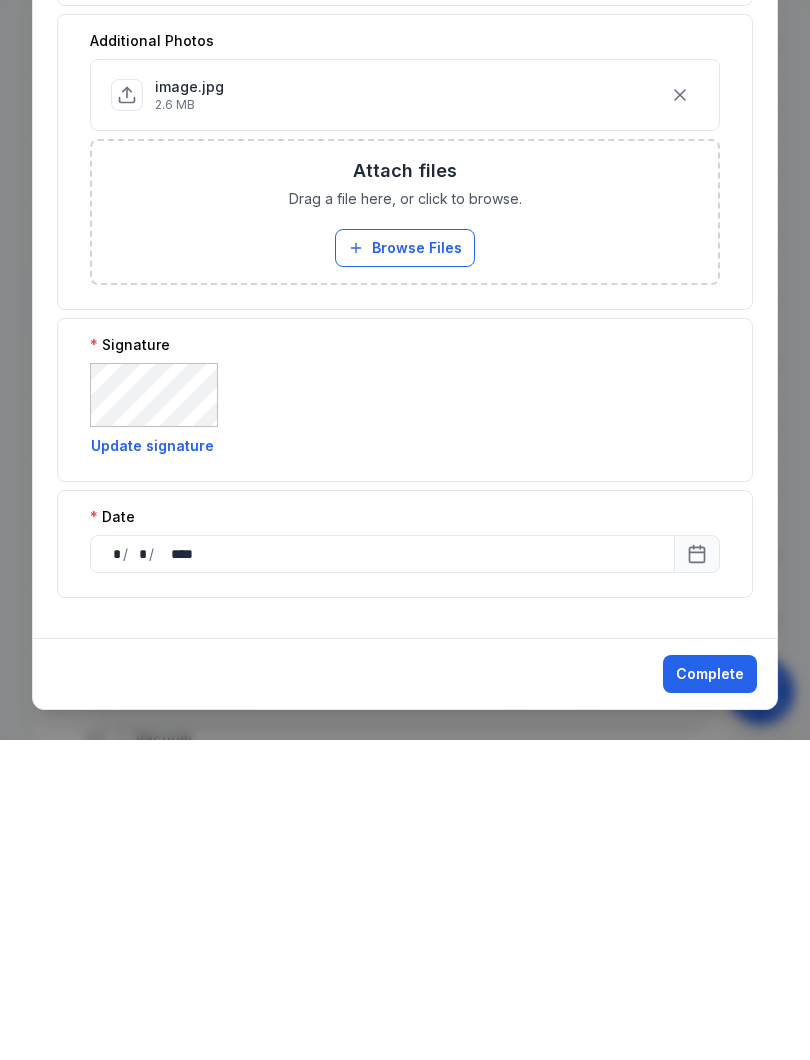 click on "Complete" at bounding box center [710, 994] 